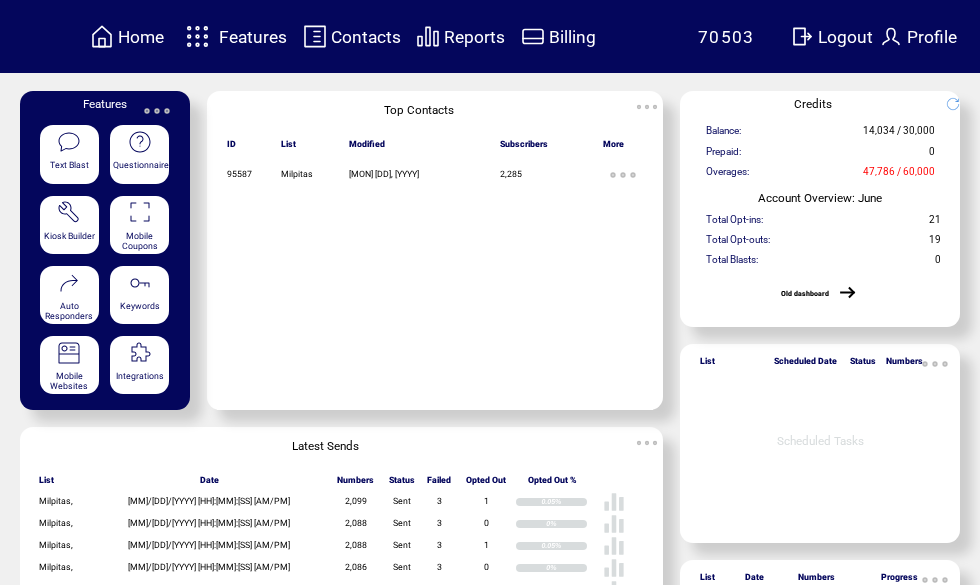 click on "Features" at bounding box center (253, 37) 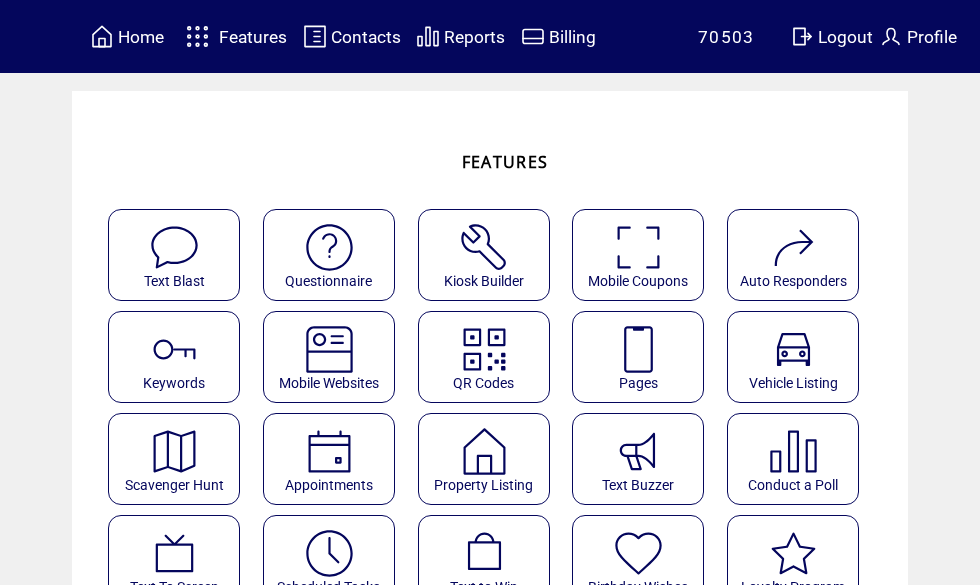 scroll, scrollTop: 0, scrollLeft: 0, axis: both 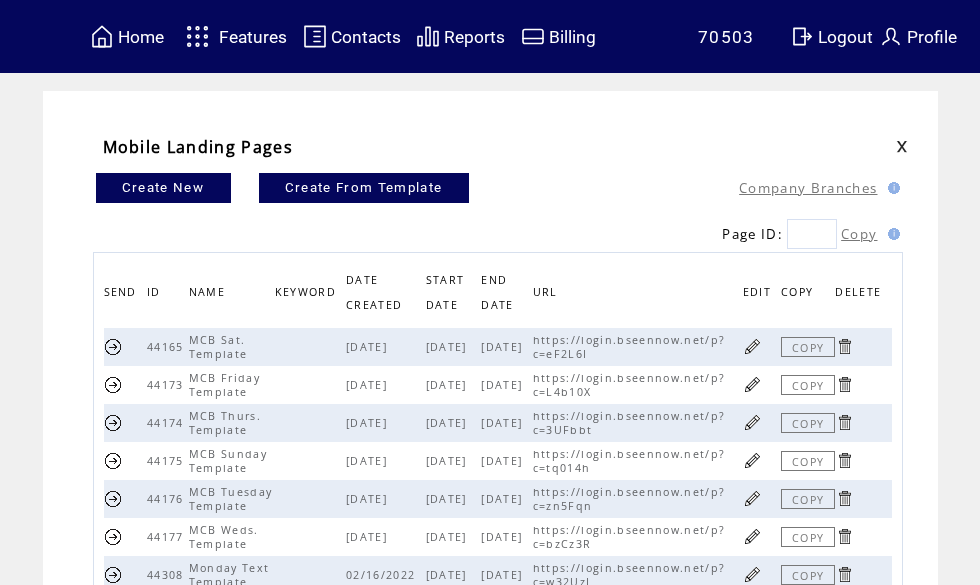 click at bounding box center (752, 346) 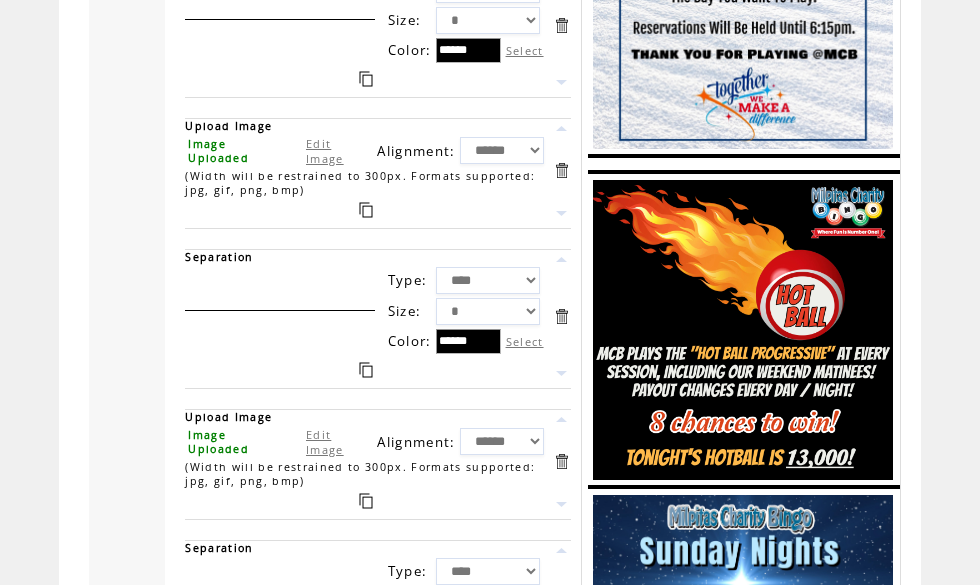 scroll, scrollTop: 3218, scrollLeft: 0, axis: vertical 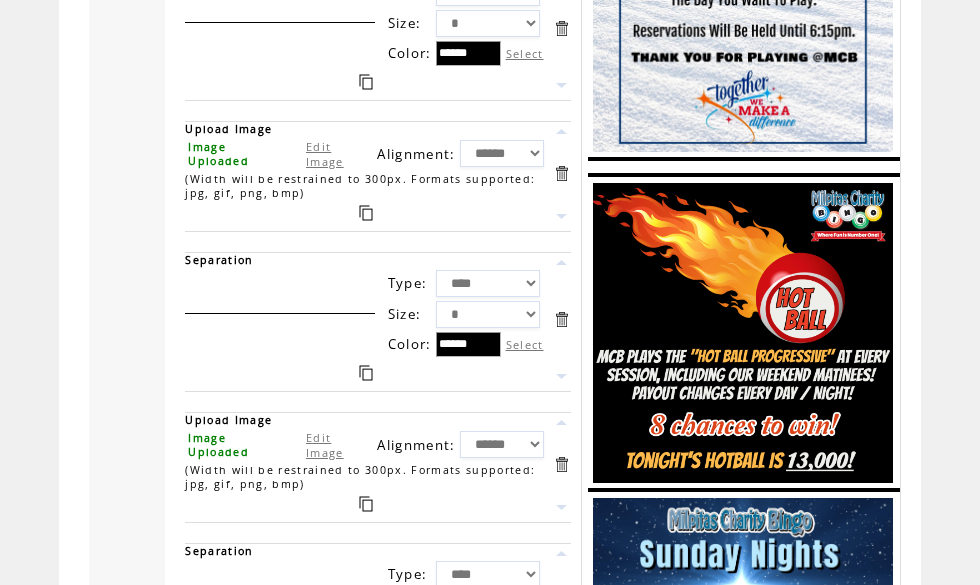 click on "Edit Image" at bounding box center [325, 154] 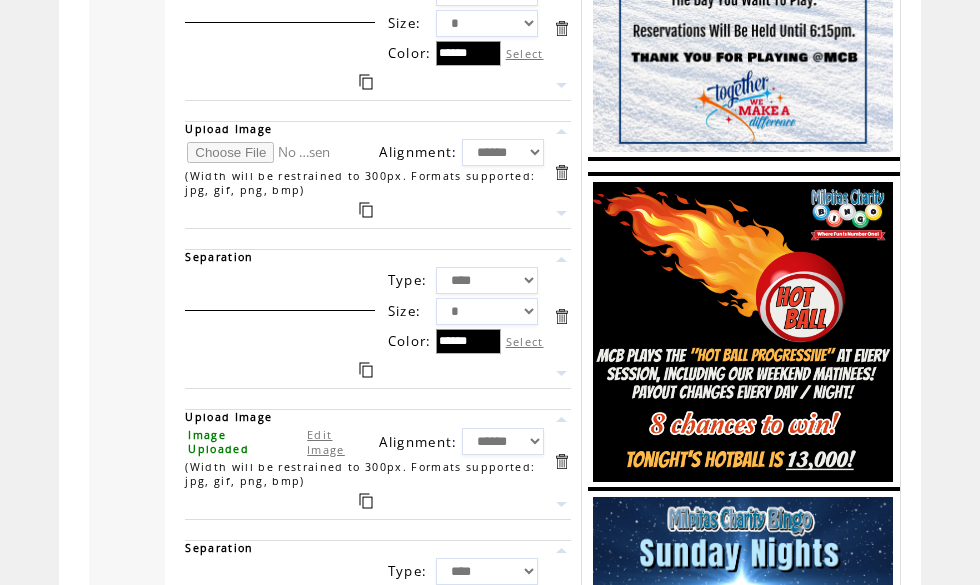 click at bounding box center (262, 152) 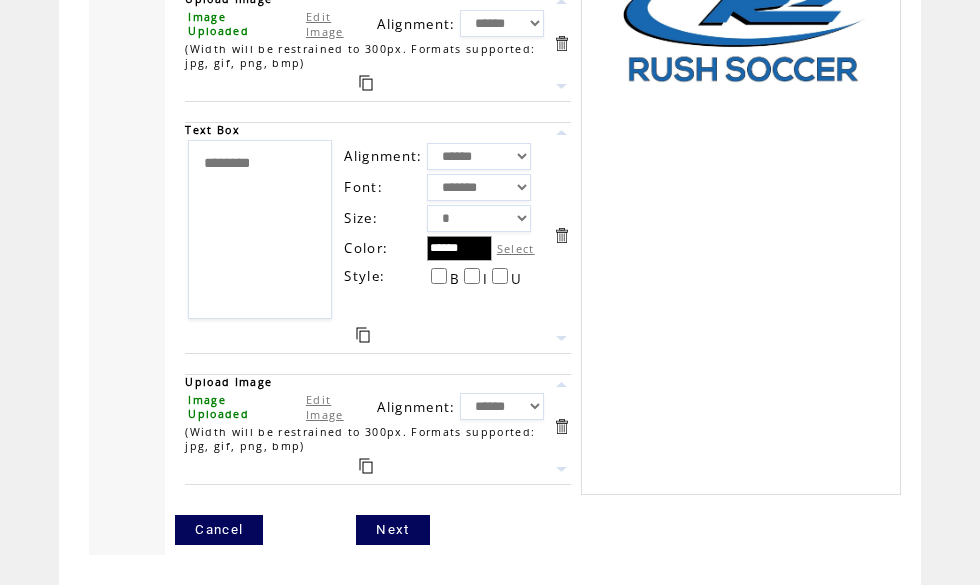 scroll, scrollTop: 4534, scrollLeft: 0, axis: vertical 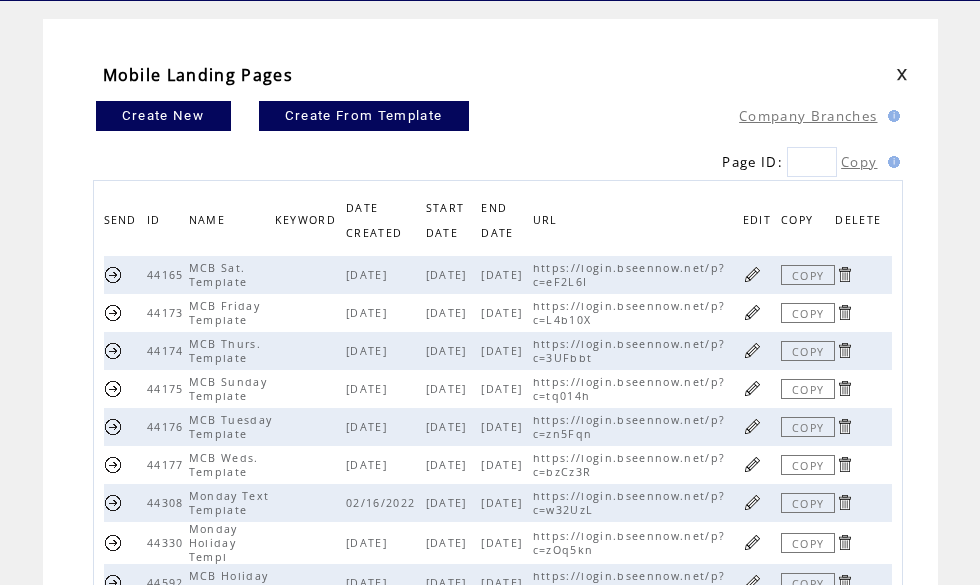 click at bounding box center [752, 388] 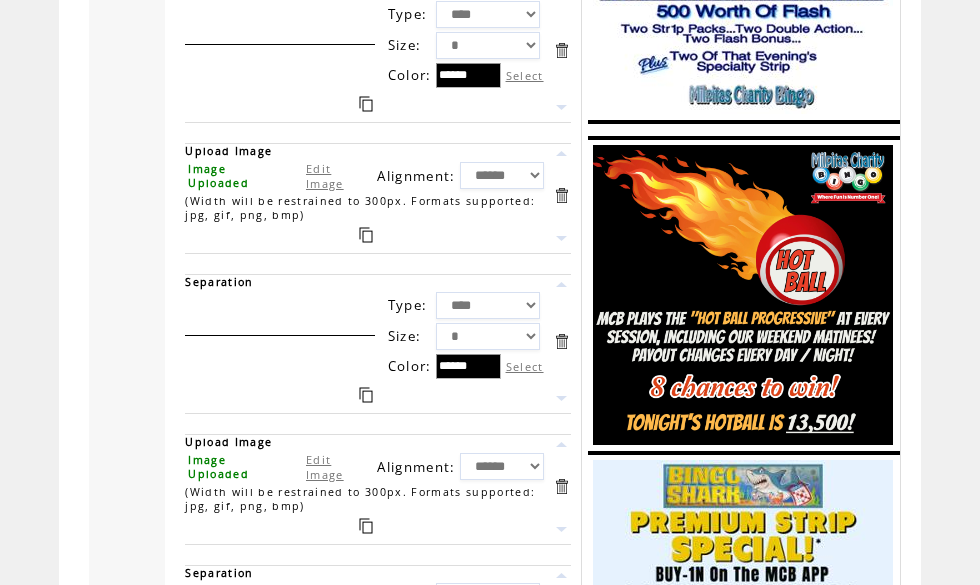 scroll, scrollTop: 2904, scrollLeft: 0, axis: vertical 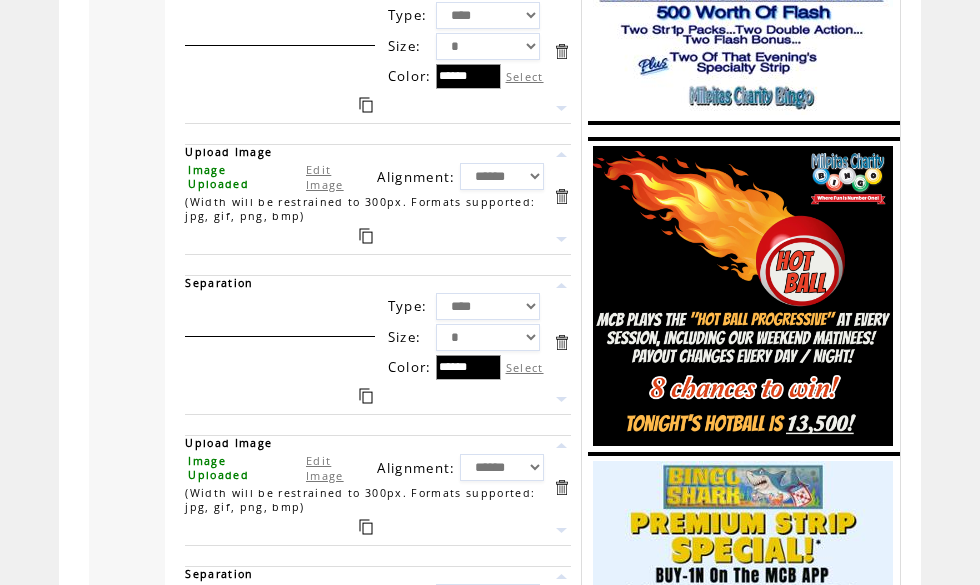 click on "Edit Image" at bounding box center (325, 177) 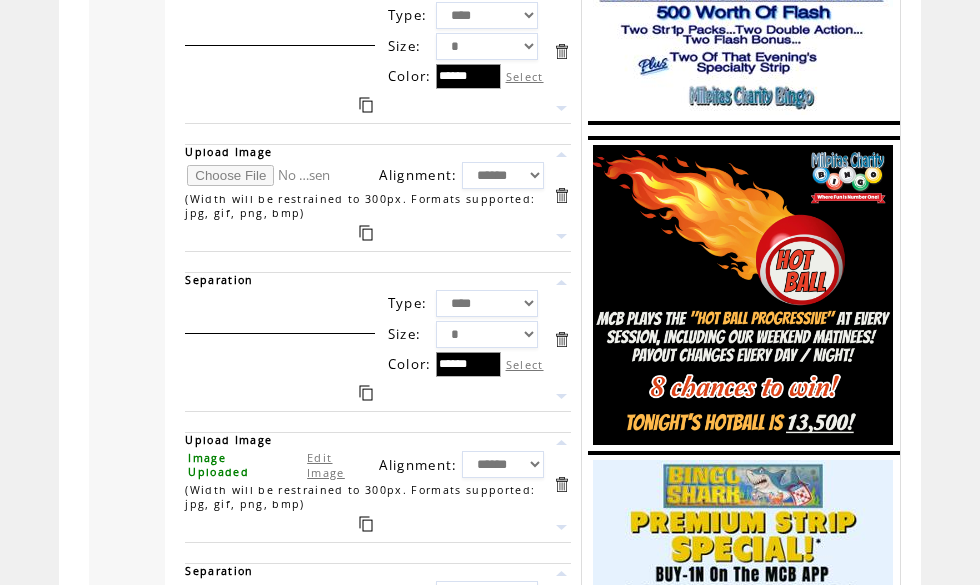 click at bounding box center (262, 175) 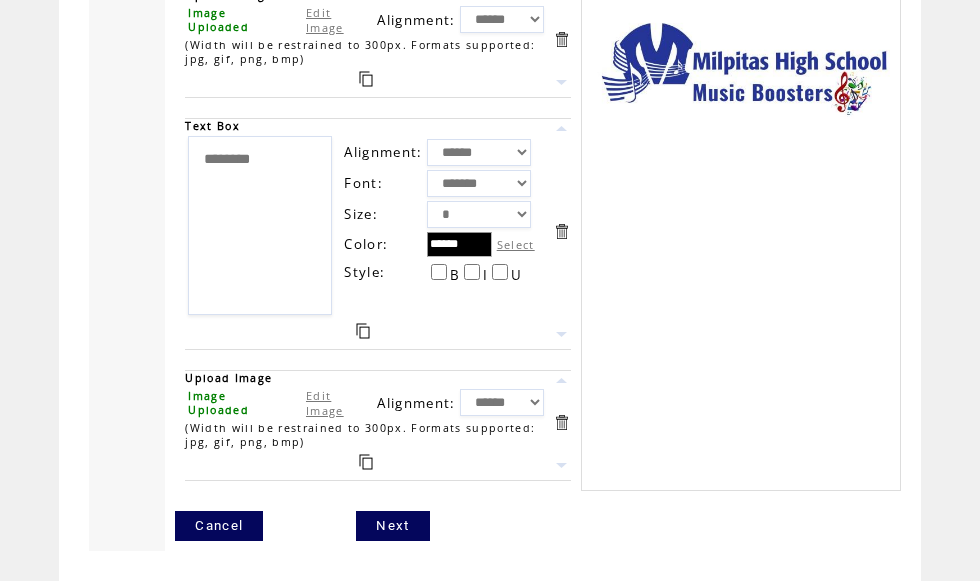 scroll, scrollTop: 5136, scrollLeft: 0, axis: vertical 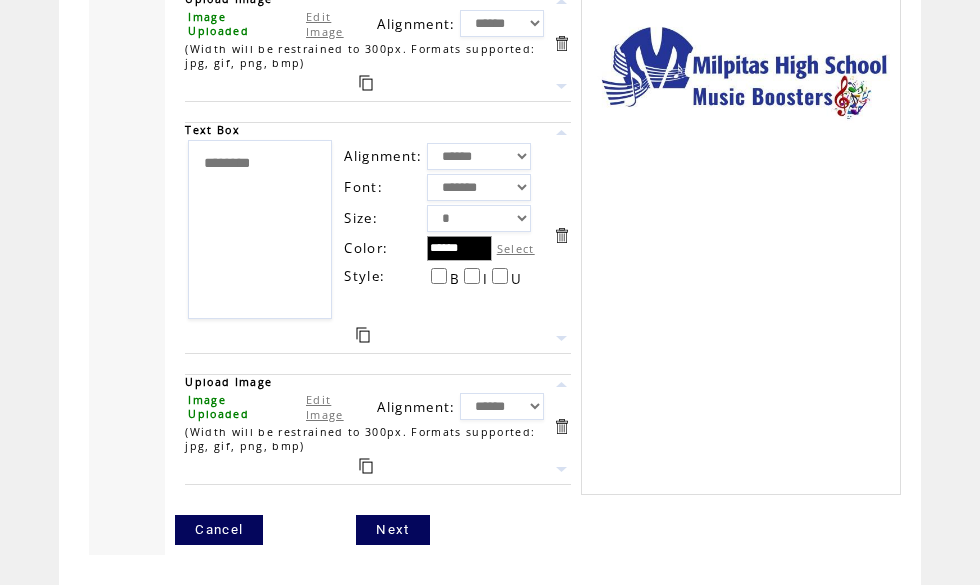 click on "Next" at bounding box center [392, 530] 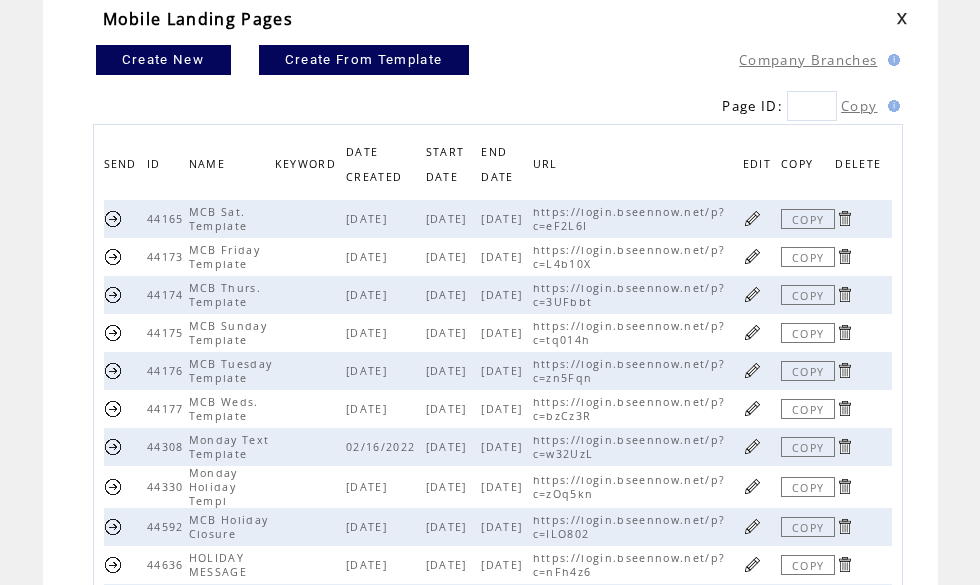 scroll, scrollTop: 172, scrollLeft: 0, axis: vertical 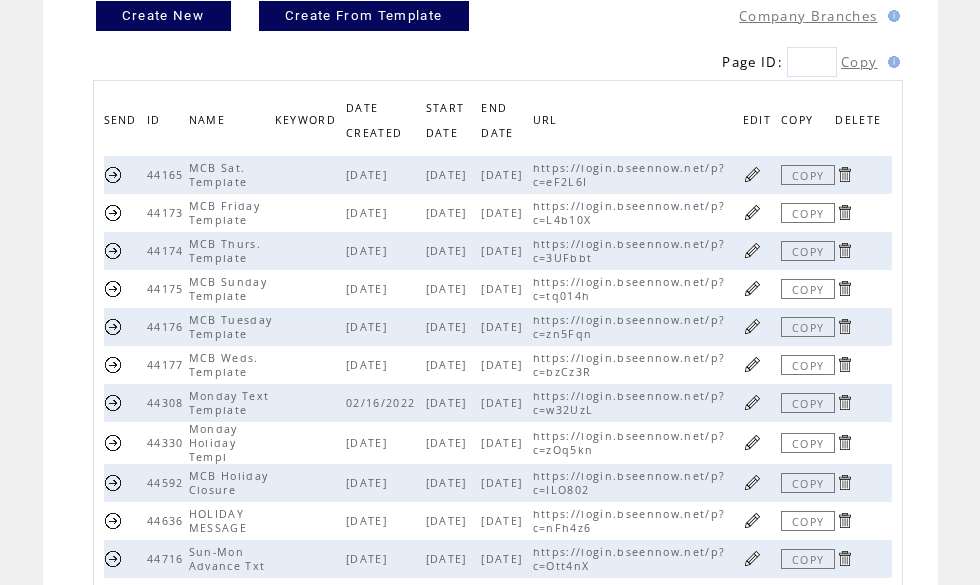 click at bounding box center (752, 402) 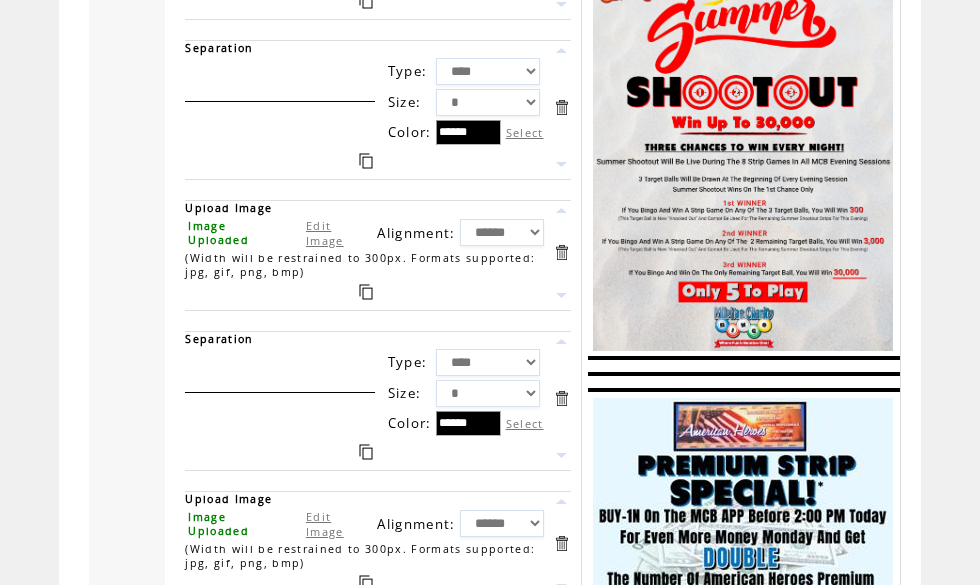 scroll, scrollTop: 1439, scrollLeft: 0, axis: vertical 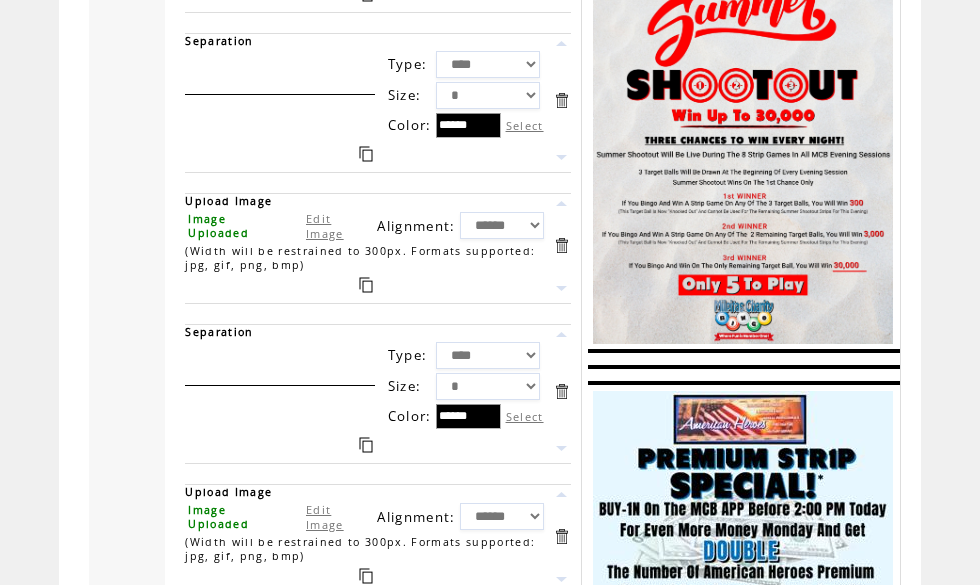 click on "Edit Image" at bounding box center [325, 226] 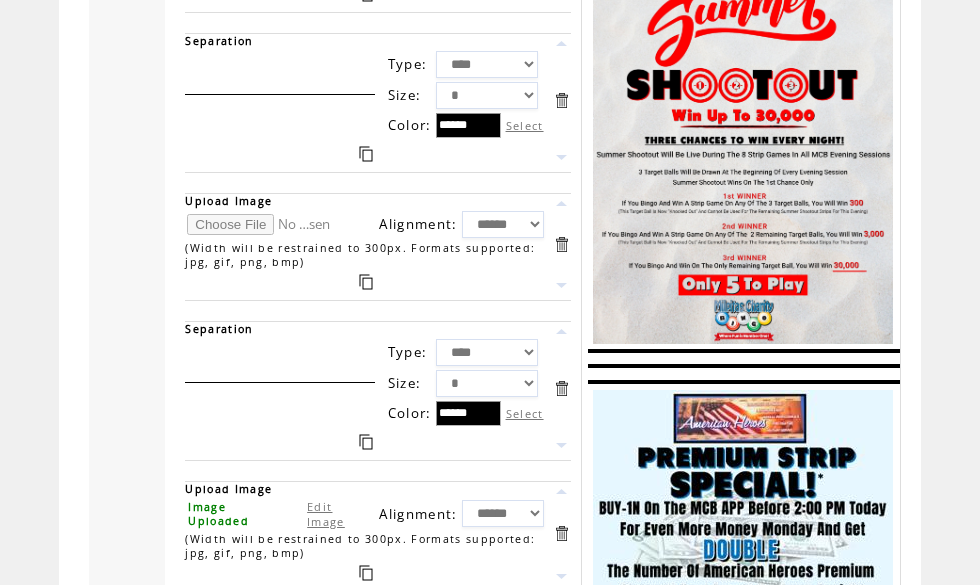 click at bounding box center [262, 224] 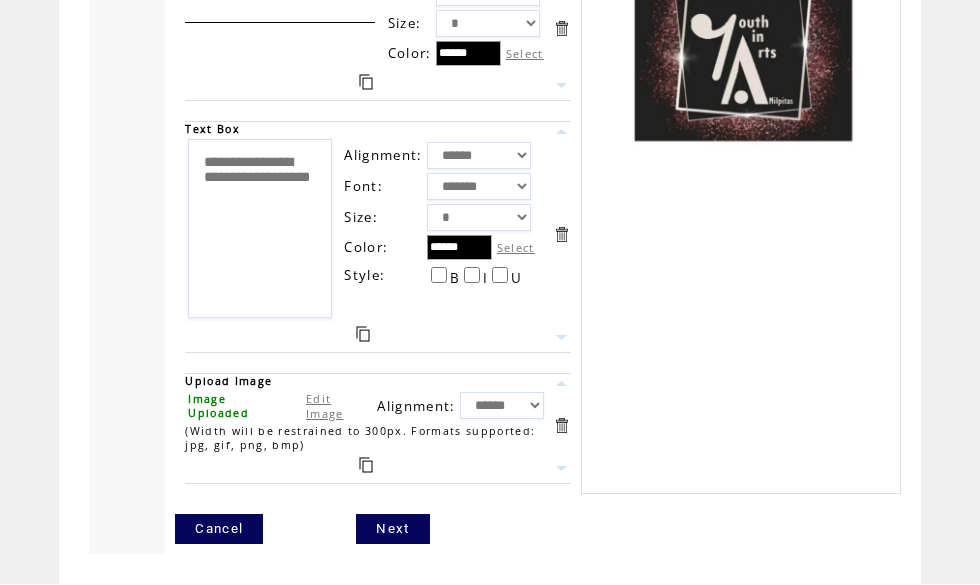 scroll, scrollTop: 3285, scrollLeft: 0, axis: vertical 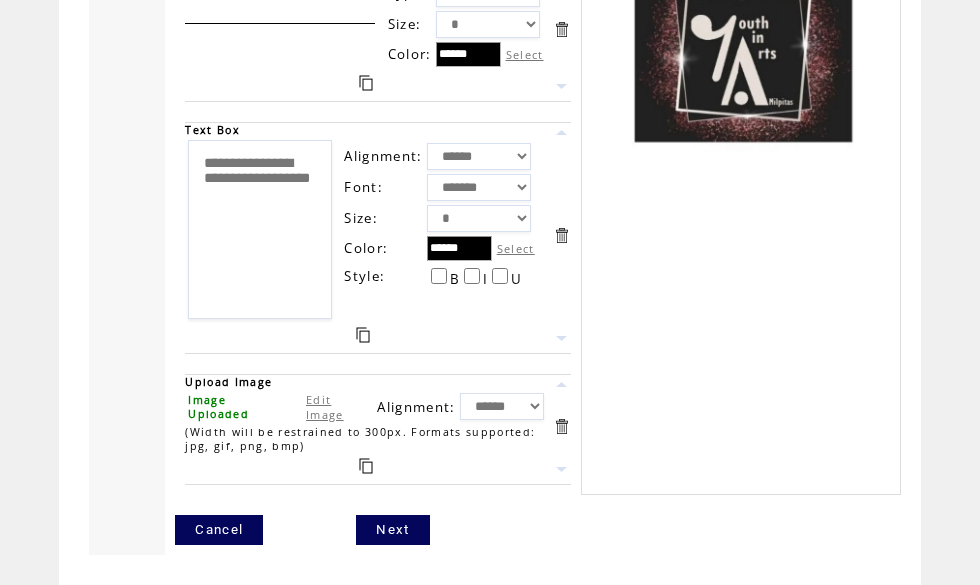 click on "Next" at bounding box center (392, 530) 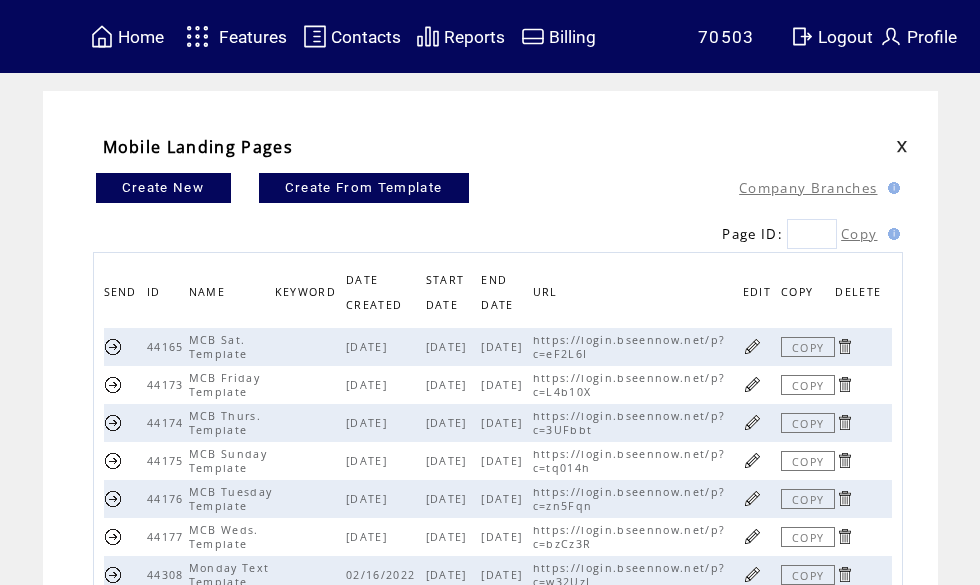 scroll, scrollTop: 0, scrollLeft: 0, axis: both 